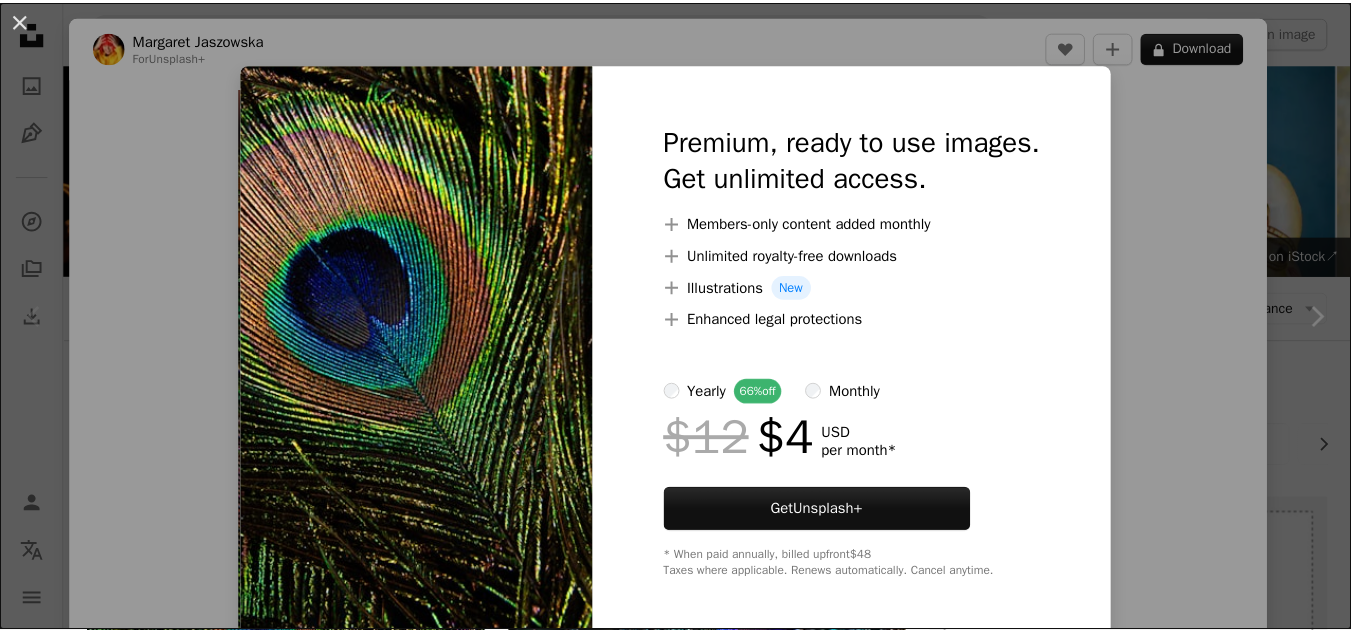 scroll, scrollTop: 553, scrollLeft: 0, axis: vertical 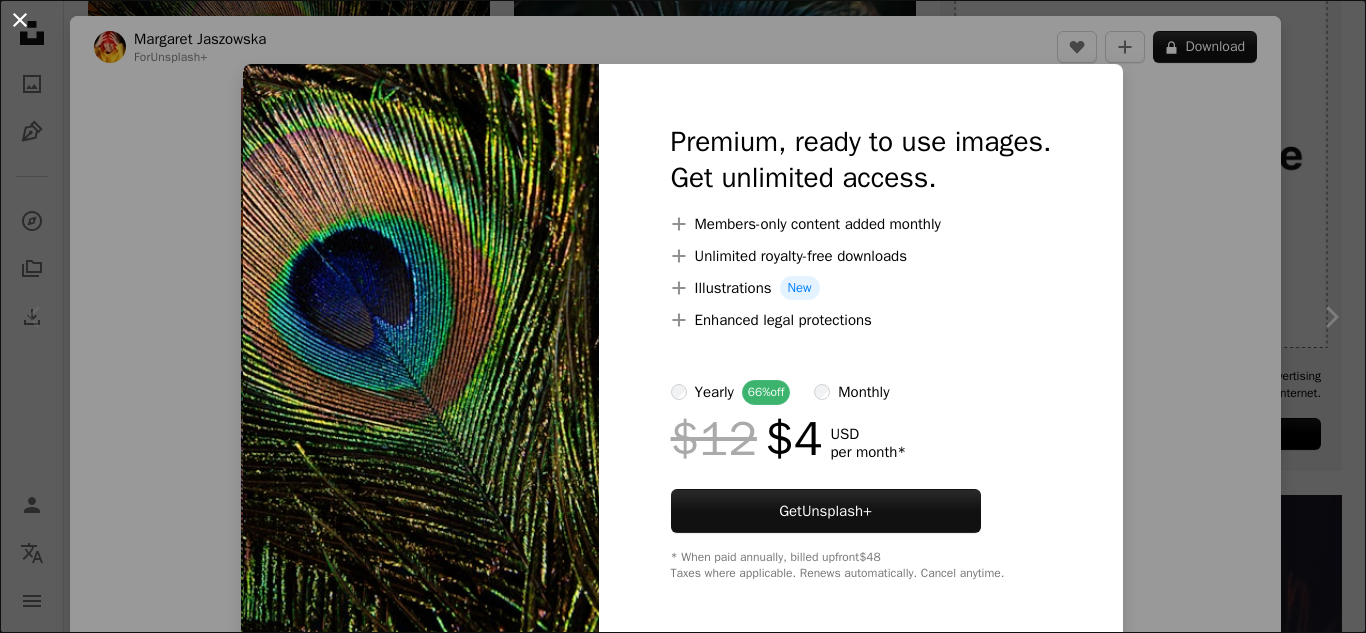 click on "An X shape" at bounding box center (20, 20) 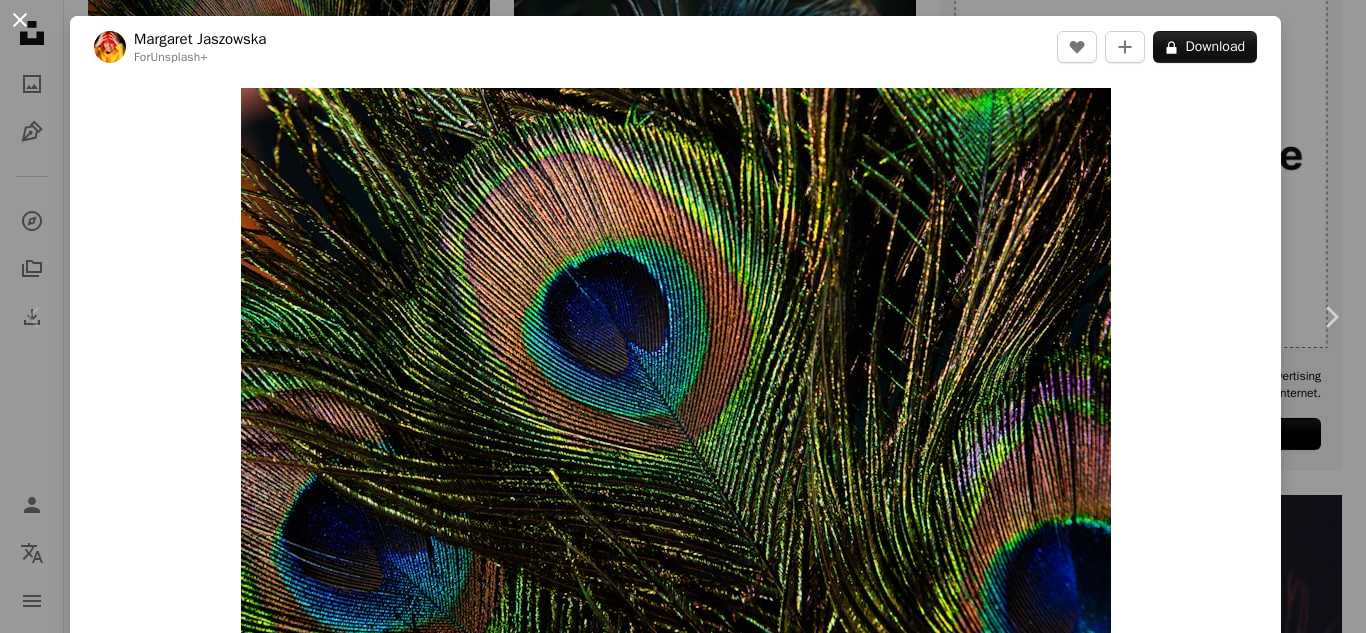 click on "An X shape" at bounding box center (20, 20) 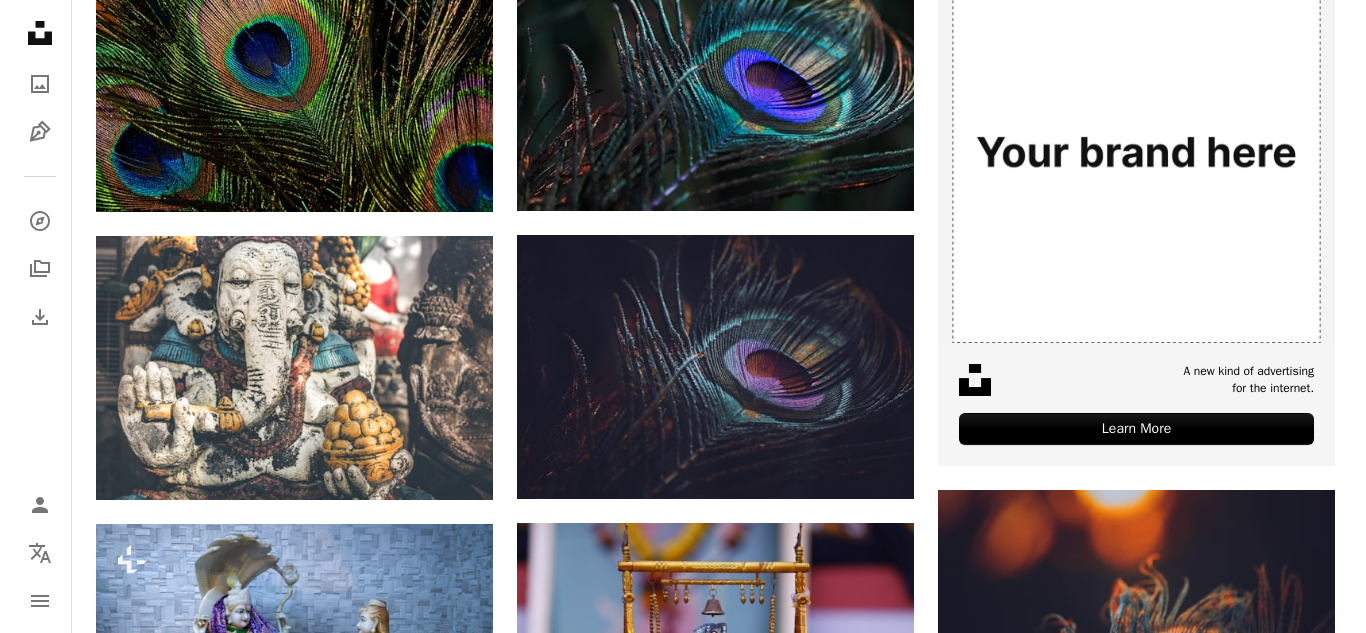 scroll, scrollTop: 0, scrollLeft: 0, axis: both 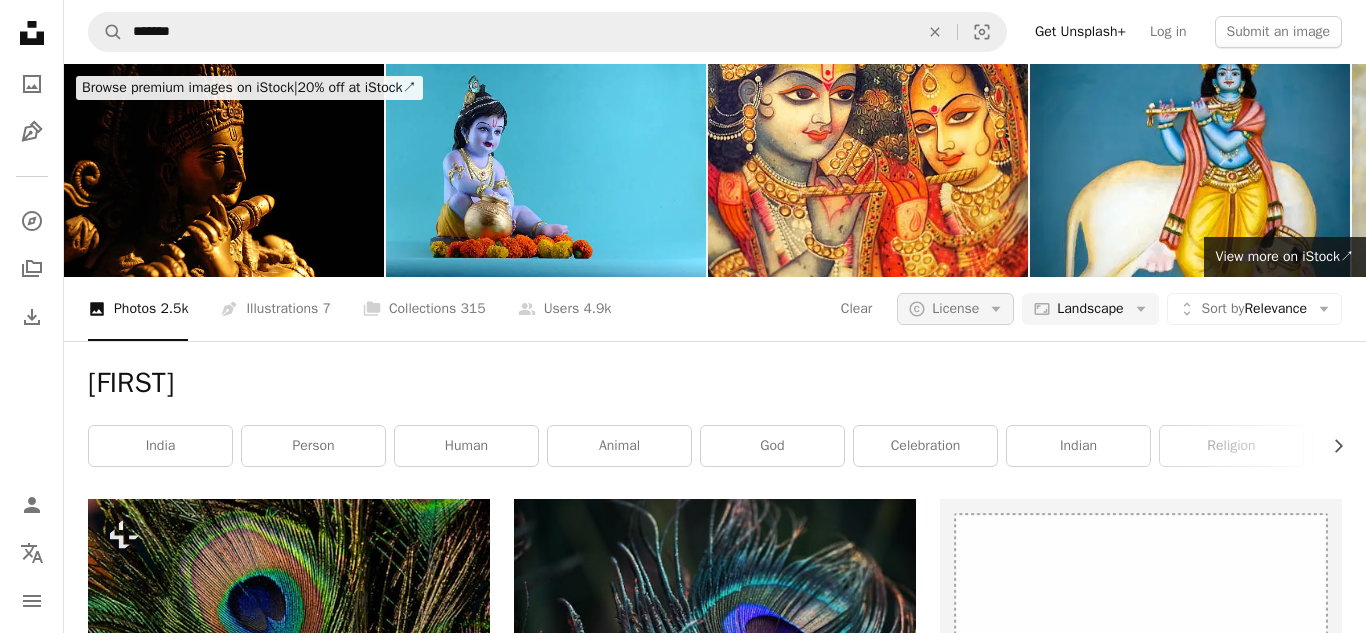 click on "License" at bounding box center [955, 308] 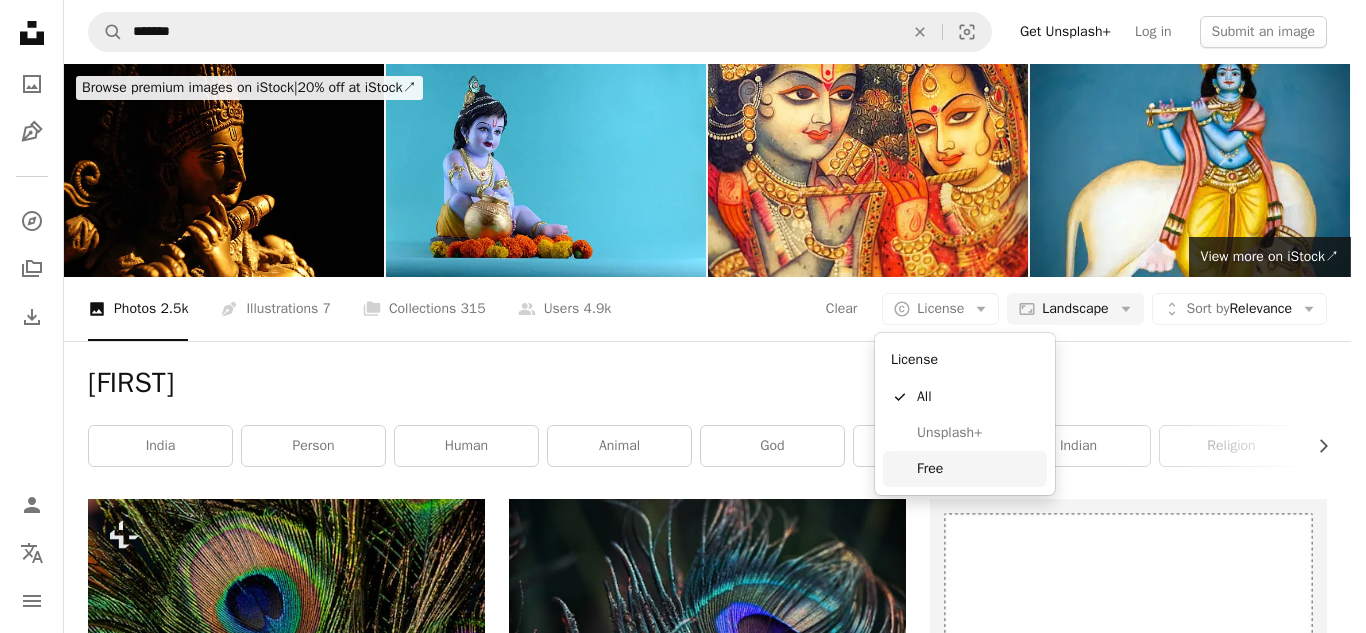 click on "Free" at bounding box center (965, 469) 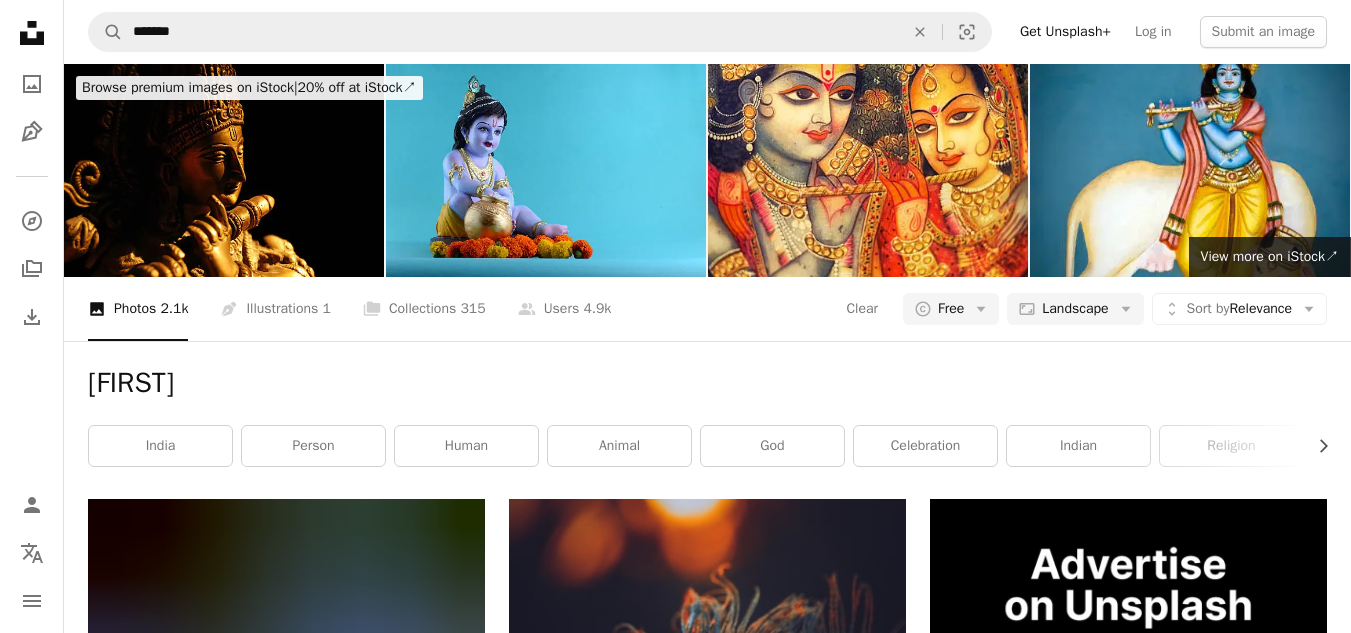 type 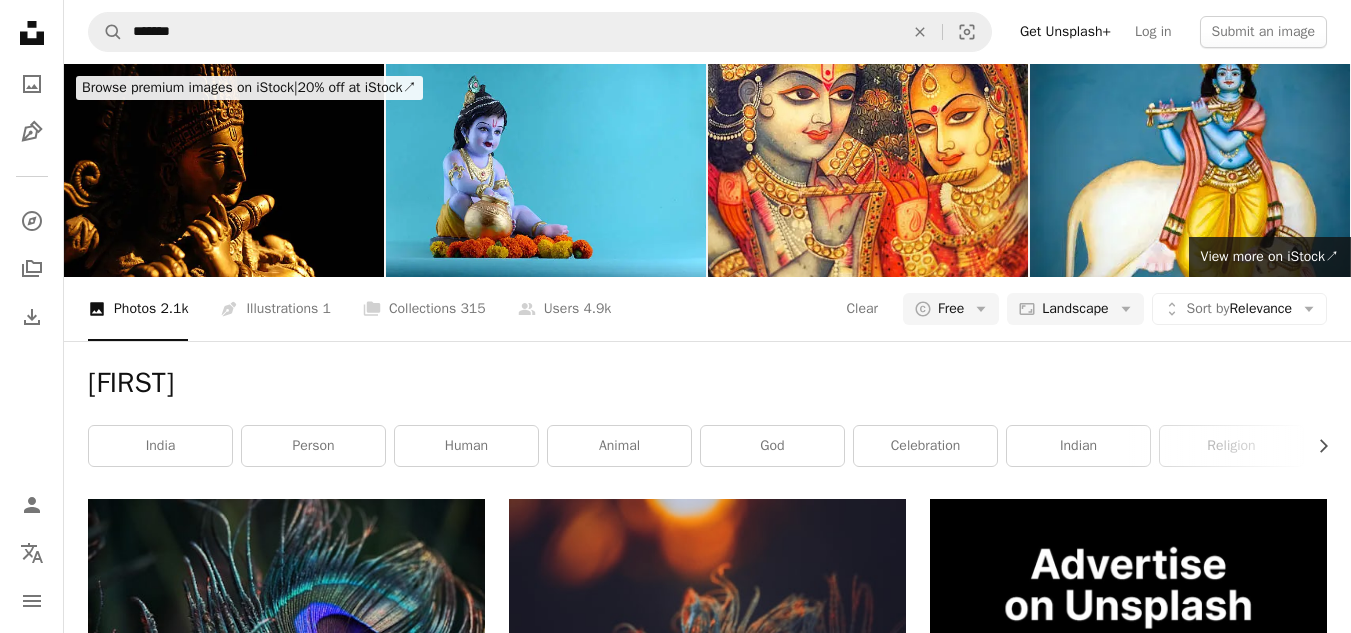 click on "Unsplash logo Unsplash Home A photo Pen Tool A compass A stack of folders Download Person Localization icon navigation menu A magnifying glass ******* An X shape Visual search Get Unsplash+ Log in Submit an image Browse premium images on iStock | 20% off at iStock ↗ Browse premium images on iStock 20% off at iStock ↗ View more ↗ View more on iStock ↗ A photo Photos   2.1k Pen Tool Illustrations   1 A stack of folders Collections   315 A group of people Users   4.9k Clear A copyright icon © Free Arrow down Aspect ratio Landscape Arrow down Unfold Sort by Relevance Arrow down Filters Filters (2) Krishna Chevron right [COUNTRY] person human animal god celebration indian religion festival mumbai accessory peacock A heart A plus sign Sandip Karangiya Available for hire A checkmark inside of a circle Arrow pointing down A heart A plus sign Artem Beliaikin Arrow pointing down A heart A plus sign Oleg Churakov Available for hire A checkmark inside of a circle Arrow pointing down A heart A plus sign" at bounding box center [675, 1957] 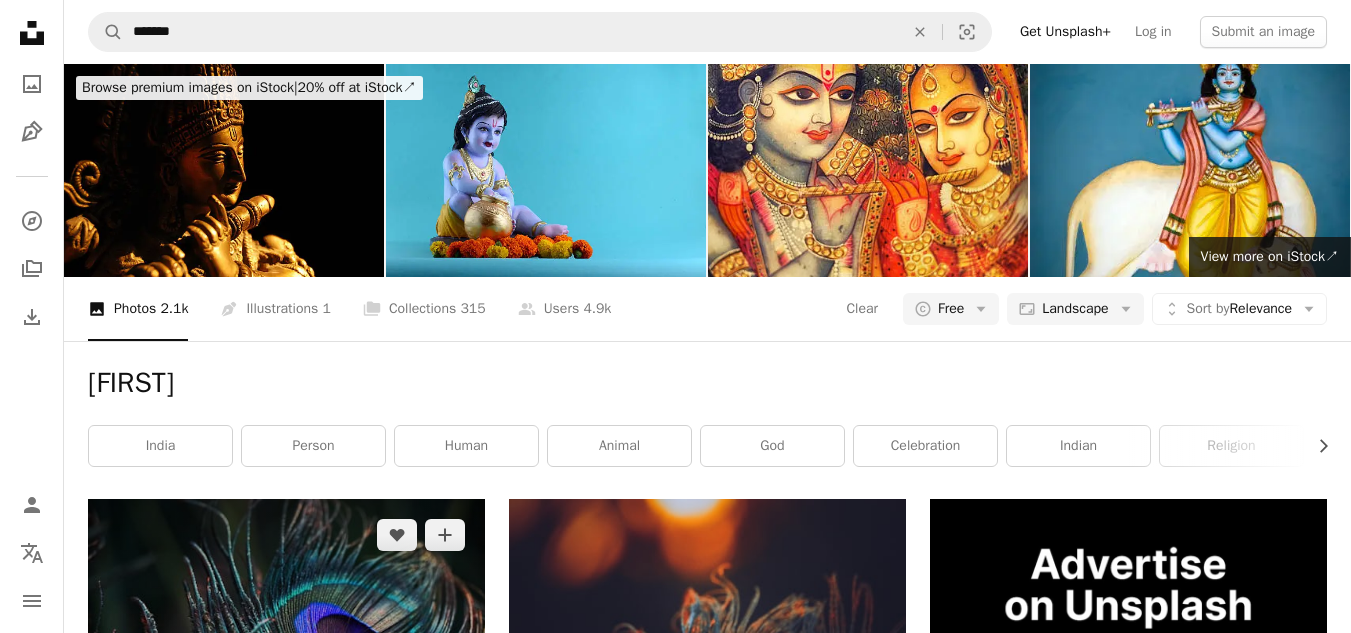 click at bounding box center (286, 631) 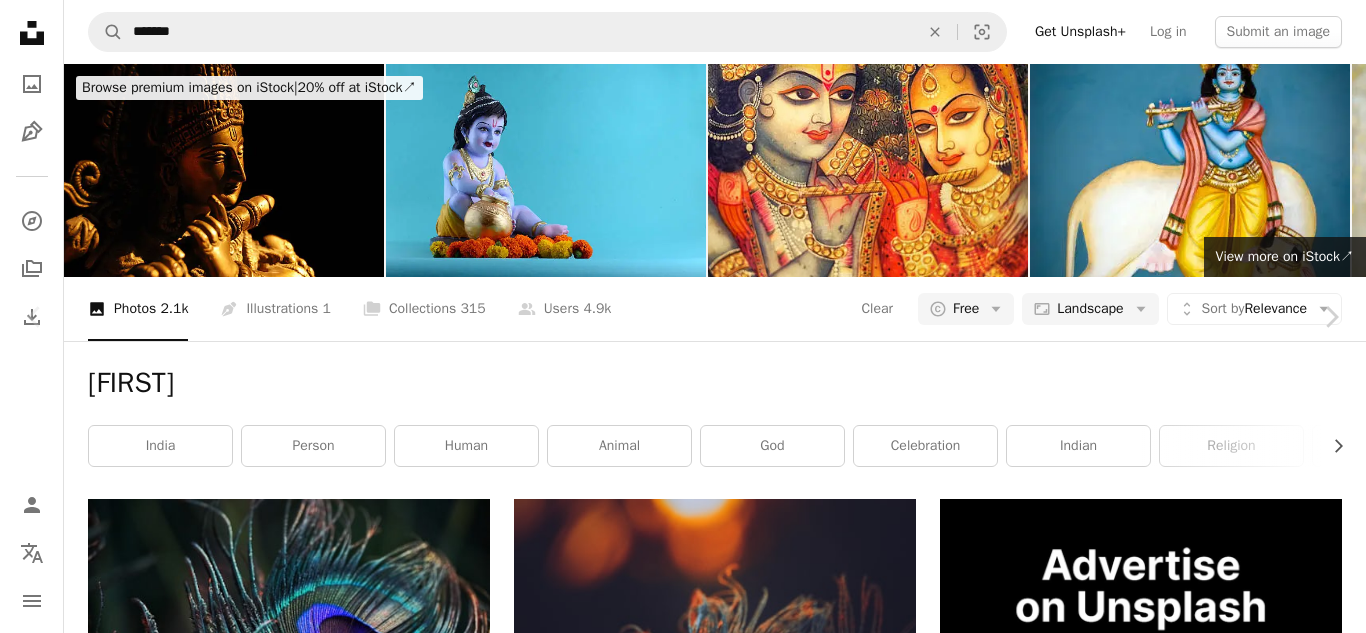 click on "Download free" at bounding box center (1167, 3996) 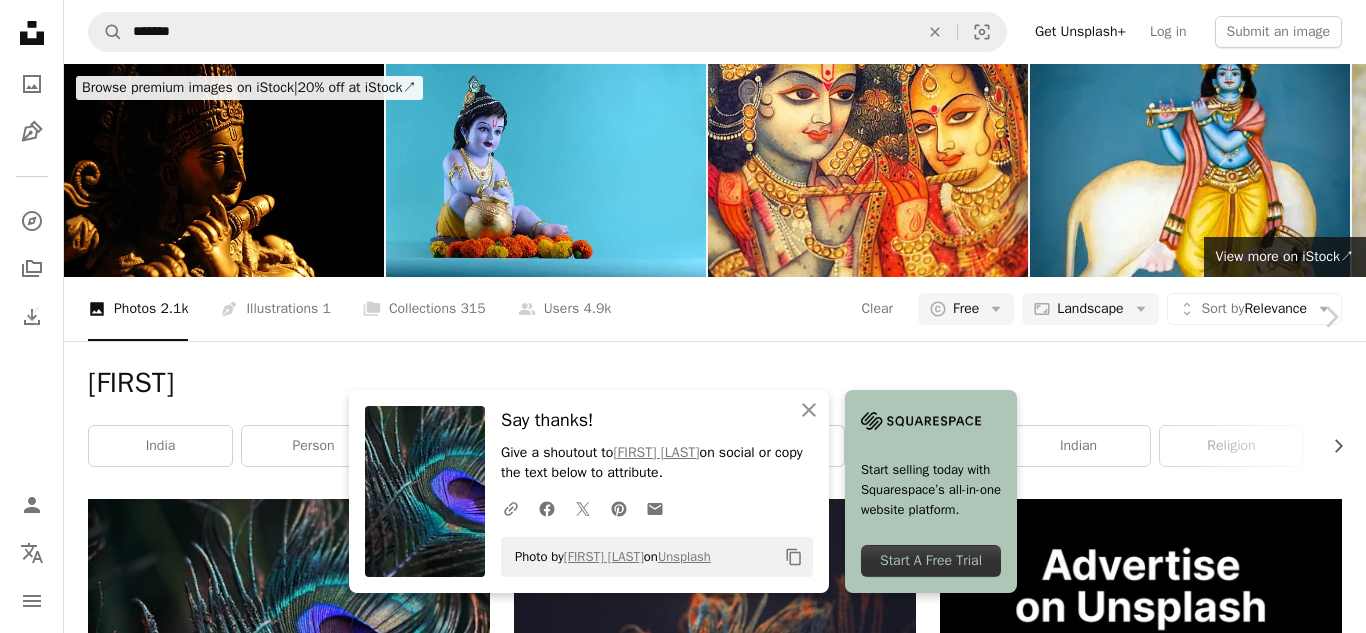 click on "Chevron left" at bounding box center [35, 317] 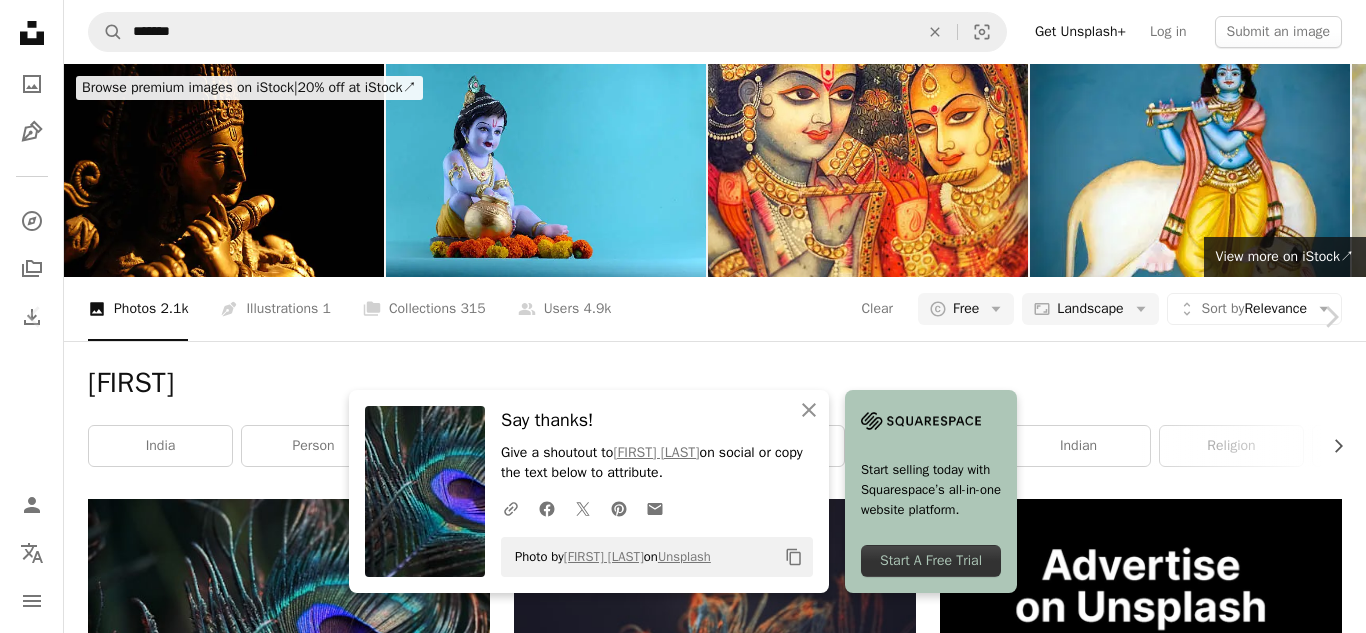 click on "An X shape" at bounding box center [20, 20] 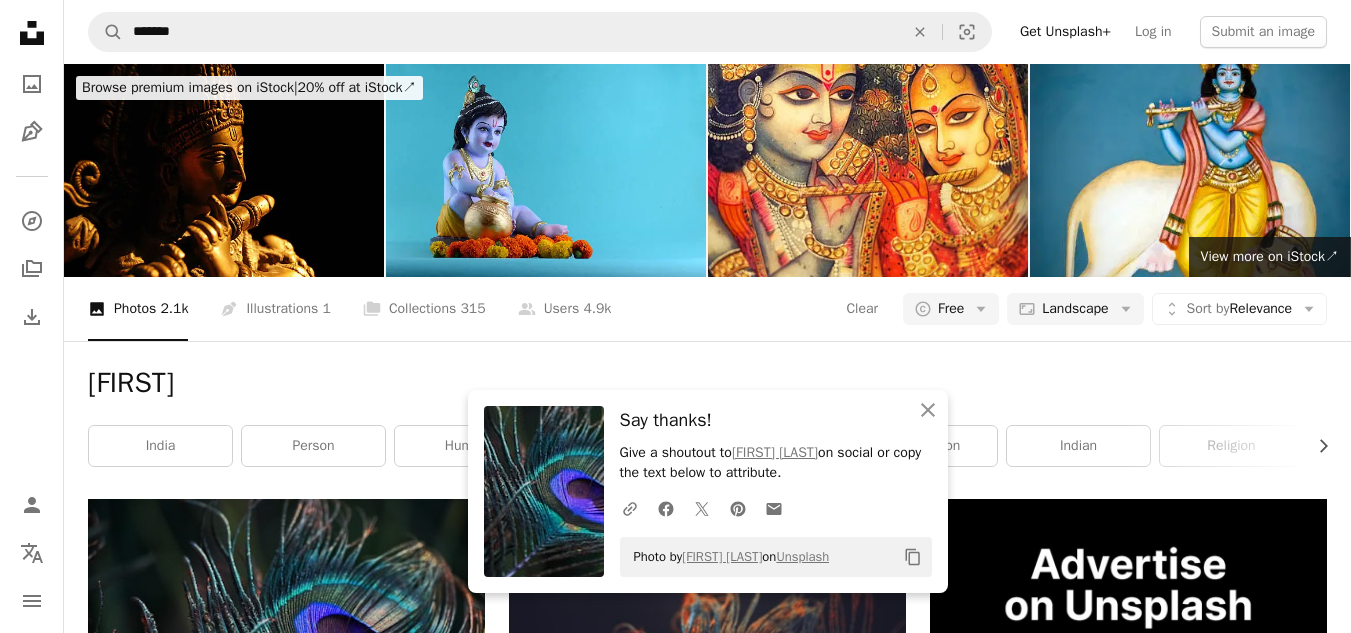 click on "Unsplash logo Unsplash Home" 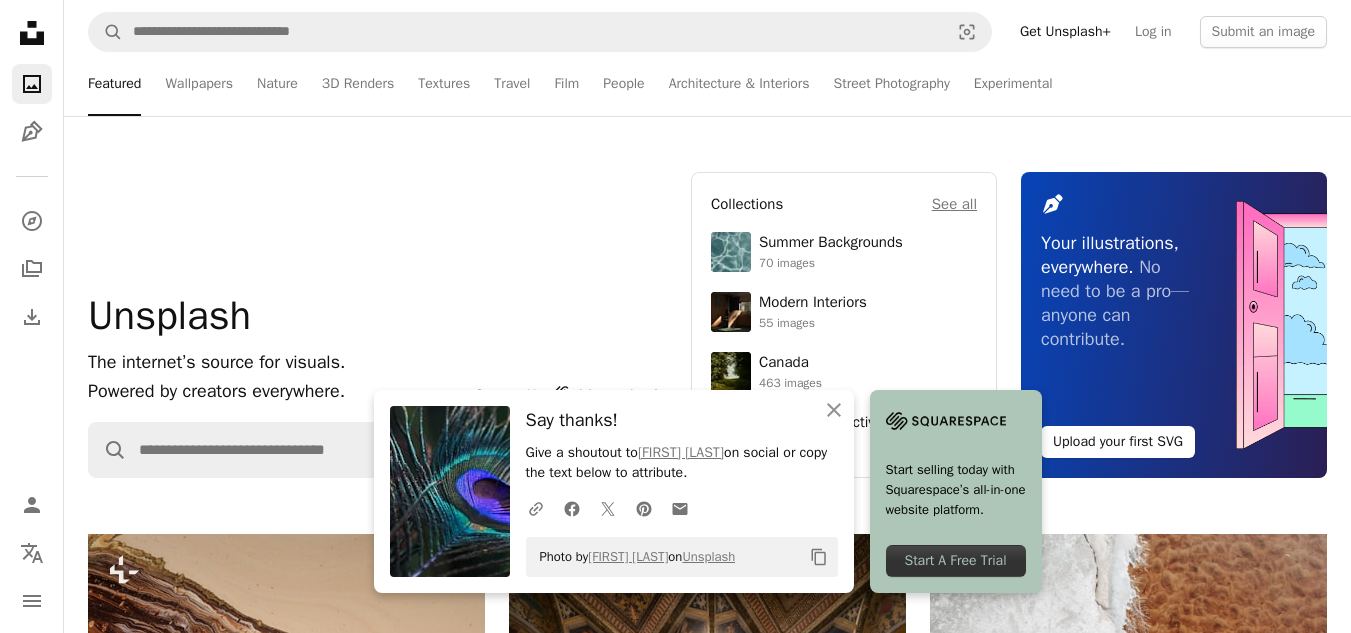 scroll, scrollTop: 40, scrollLeft: 0, axis: vertical 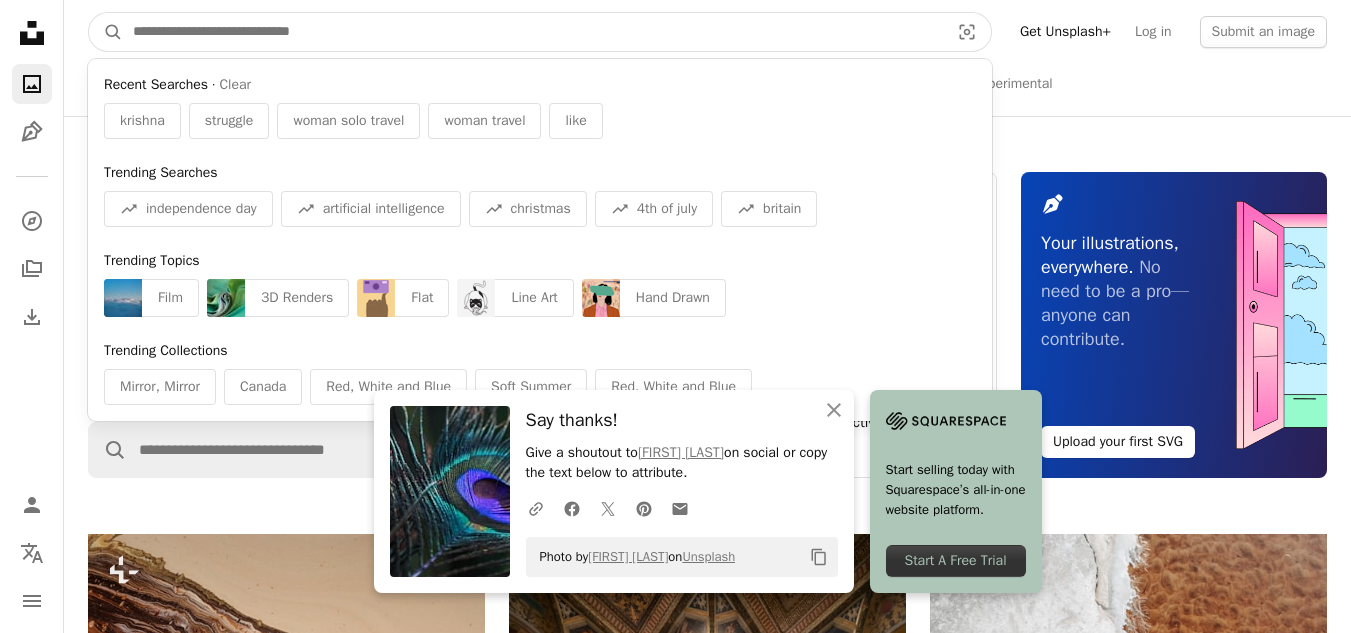 click at bounding box center [533, 32] 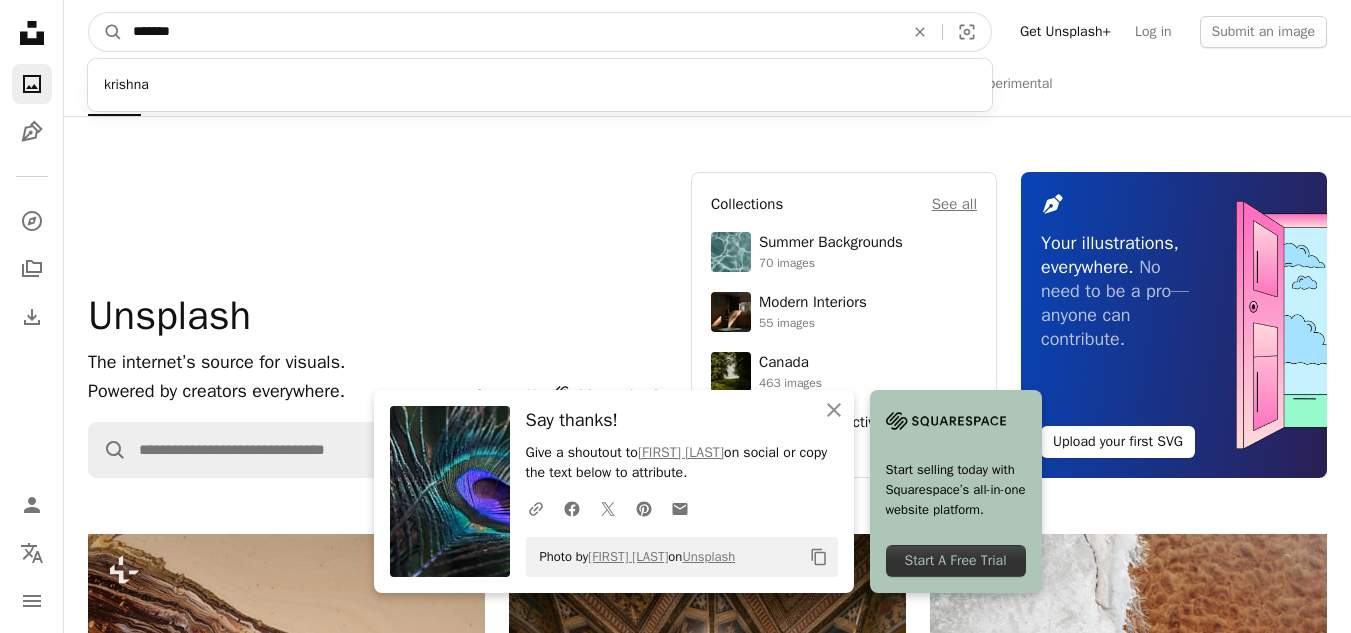 type on "*******" 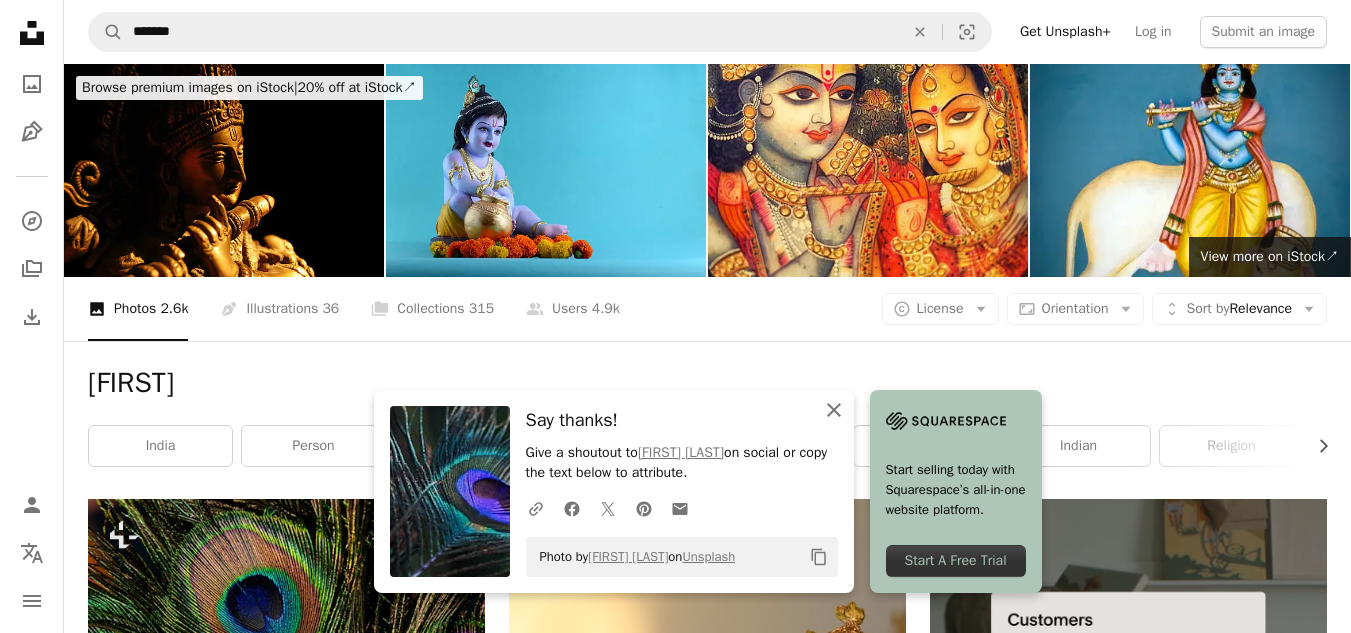 click on "An X shape" 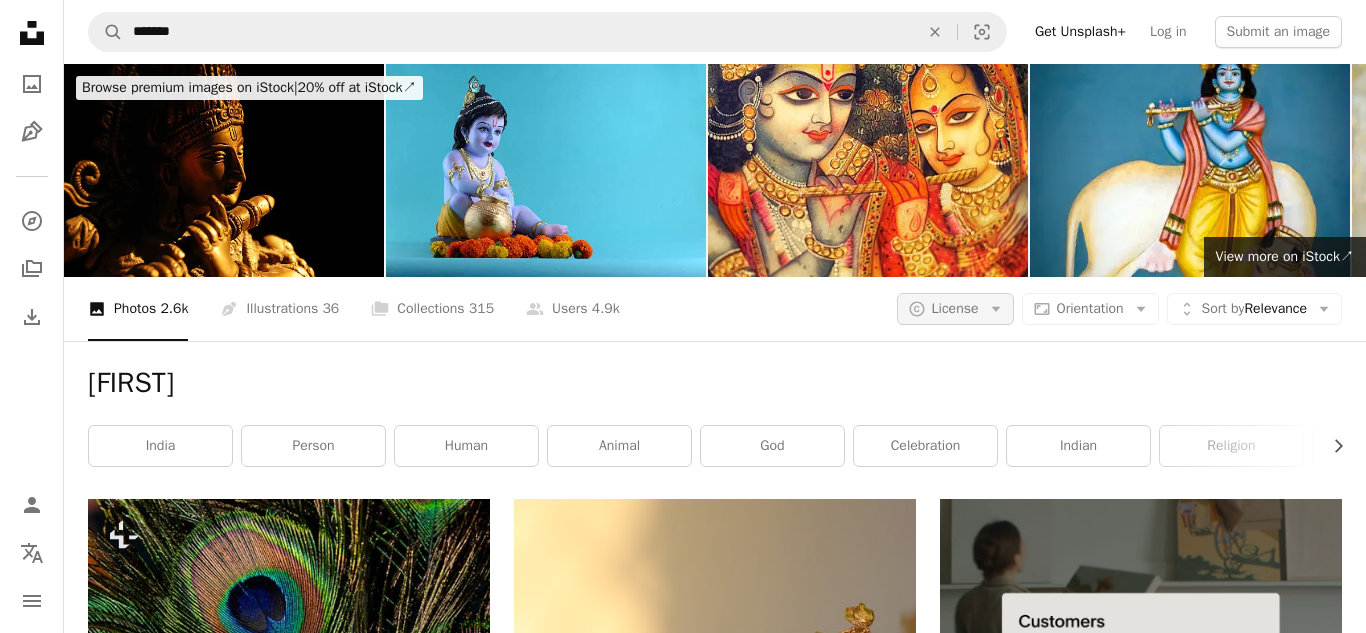 click on "A copyright icon © License Arrow down" at bounding box center [955, 309] 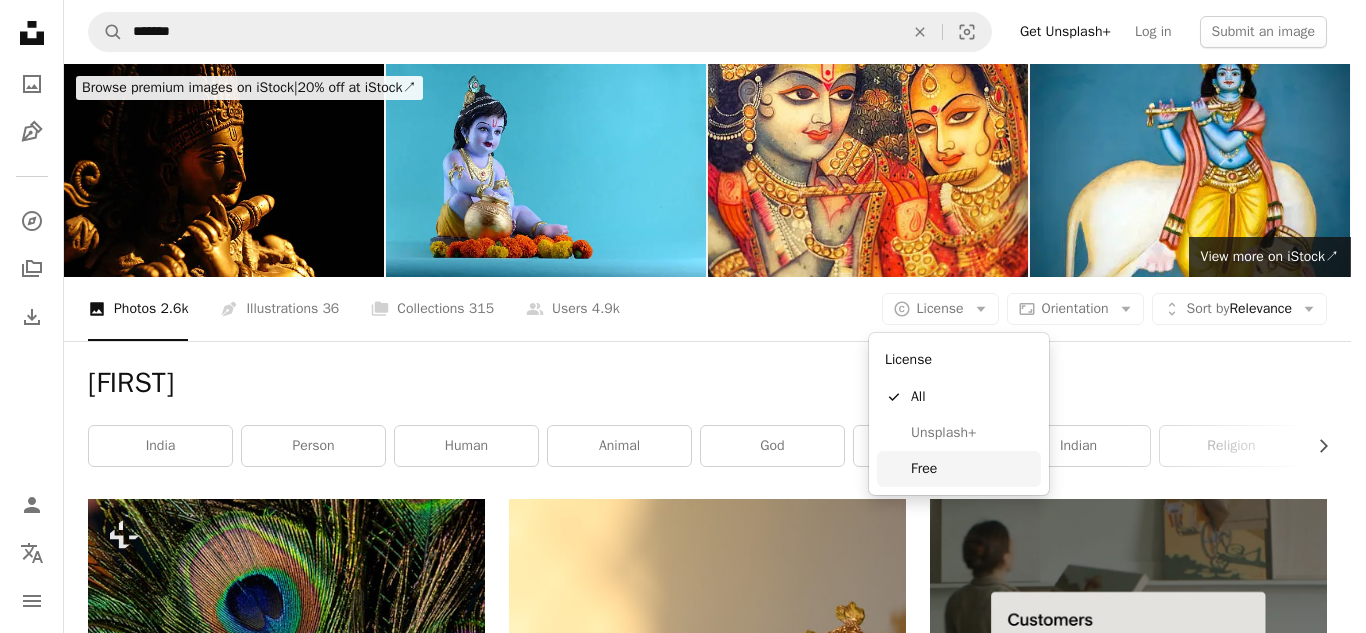 click on "Free" at bounding box center [972, 469] 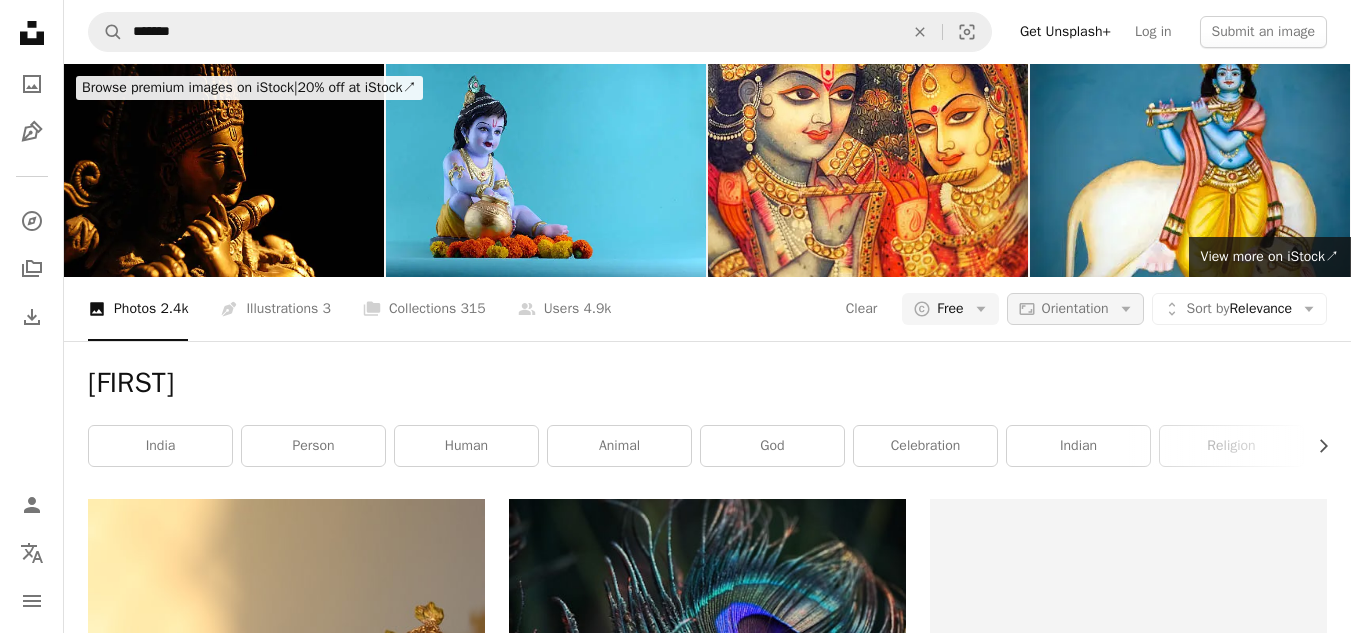 drag, startPoint x: 1082, startPoint y: 292, endPoint x: 1071, endPoint y: 317, distance: 27.313 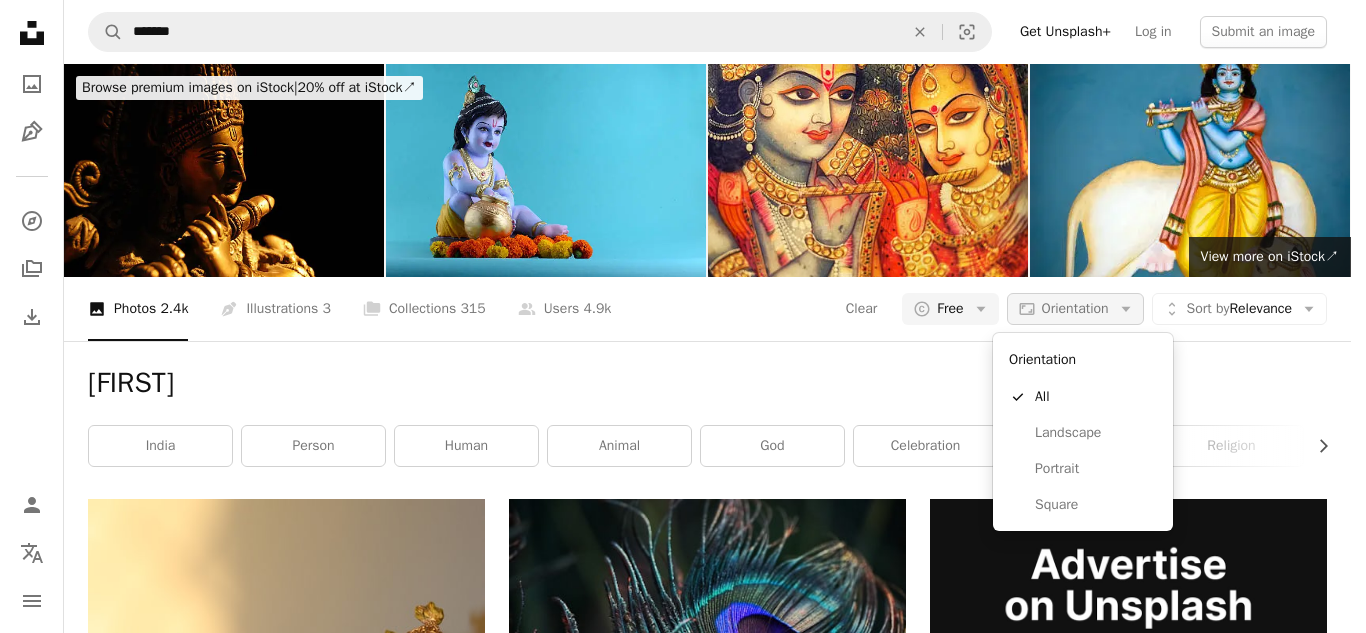 click on "Orientation" at bounding box center (1075, 308) 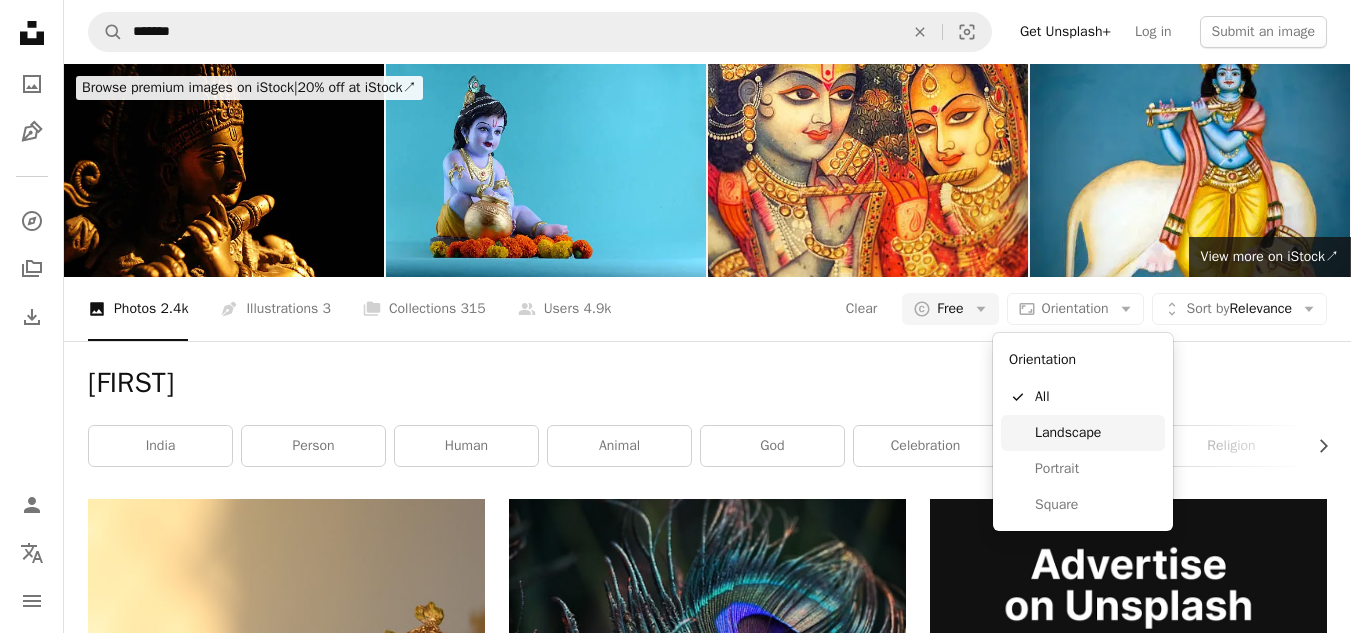 click on "Landscape" at bounding box center (1096, 433) 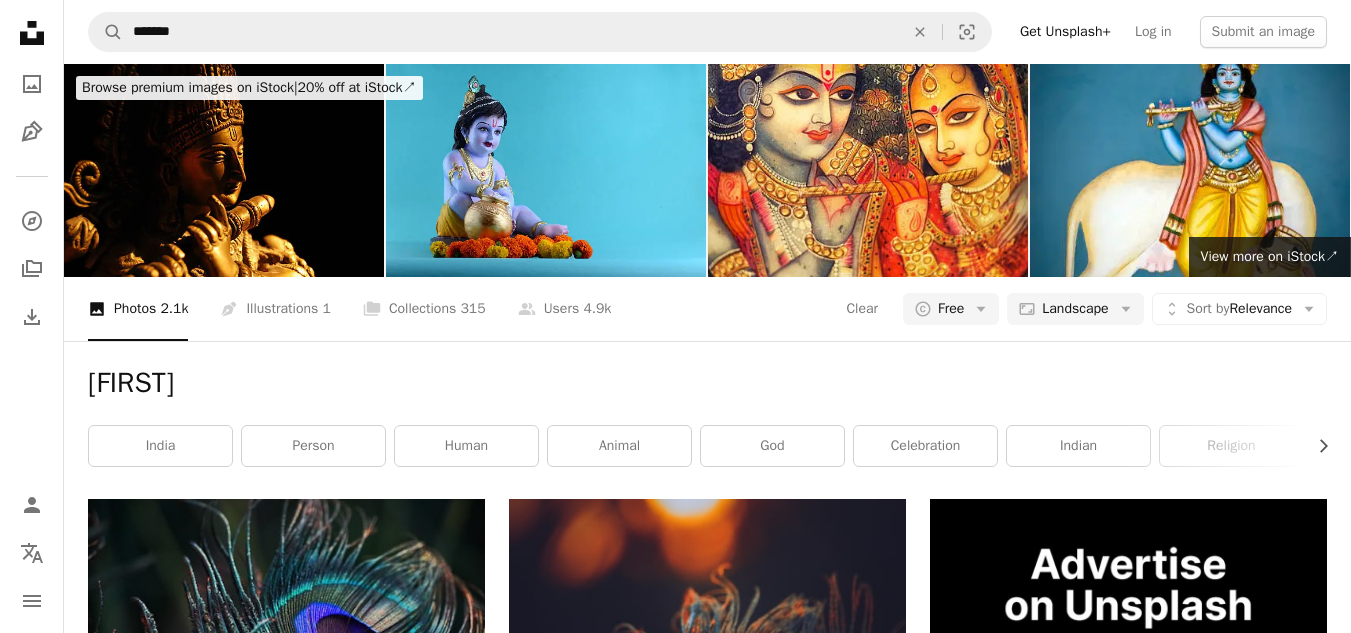 scroll, scrollTop: 553, scrollLeft: 0, axis: vertical 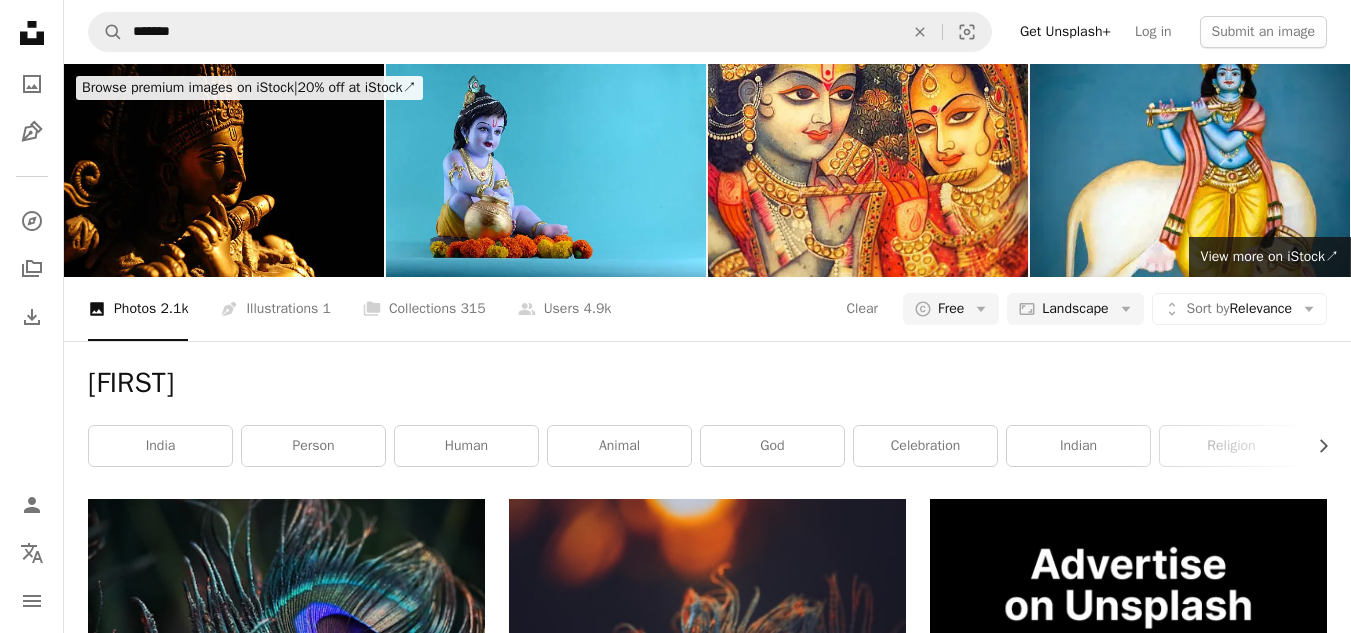 click on "Load more" at bounding box center (707, 3095) 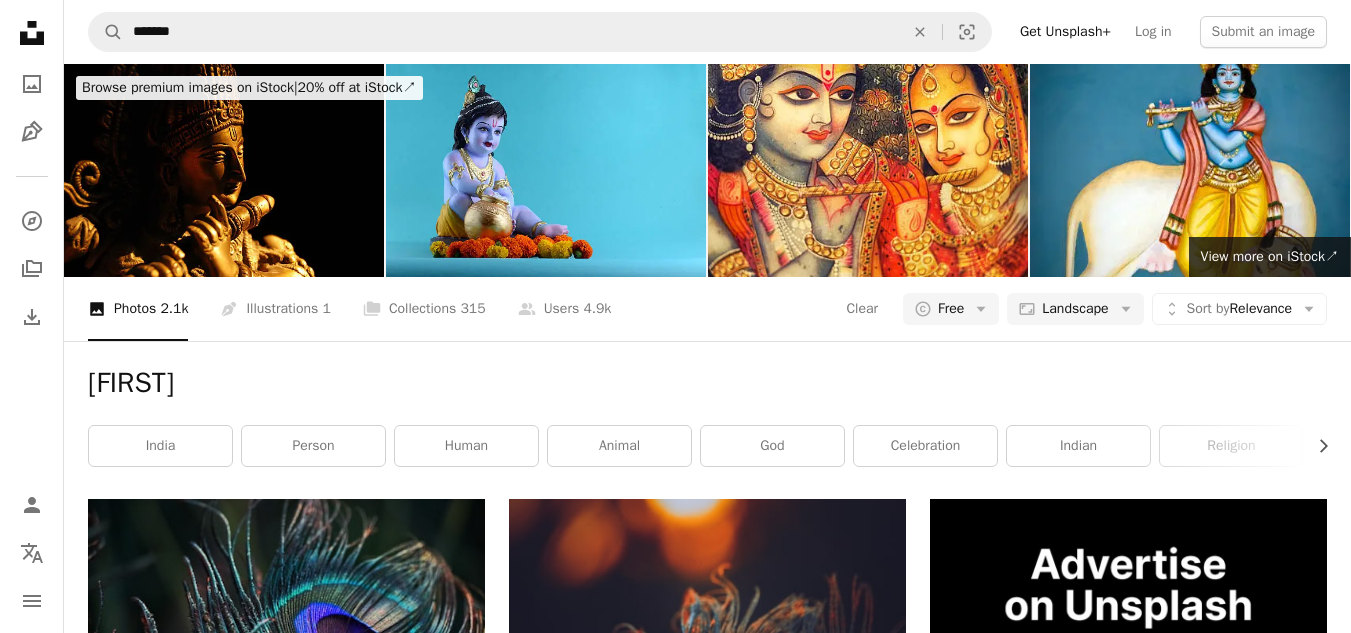 scroll, scrollTop: 8015, scrollLeft: 0, axis: vertical 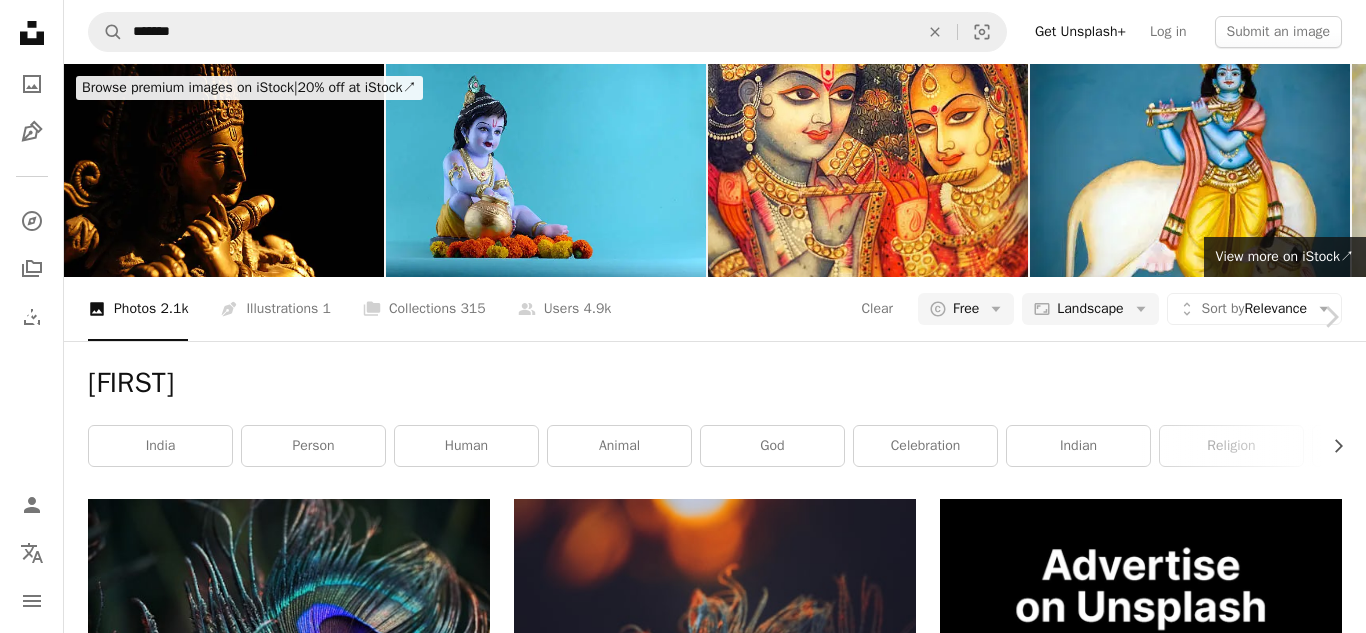 click on "Chevron left" at bounding box center [35, 317] 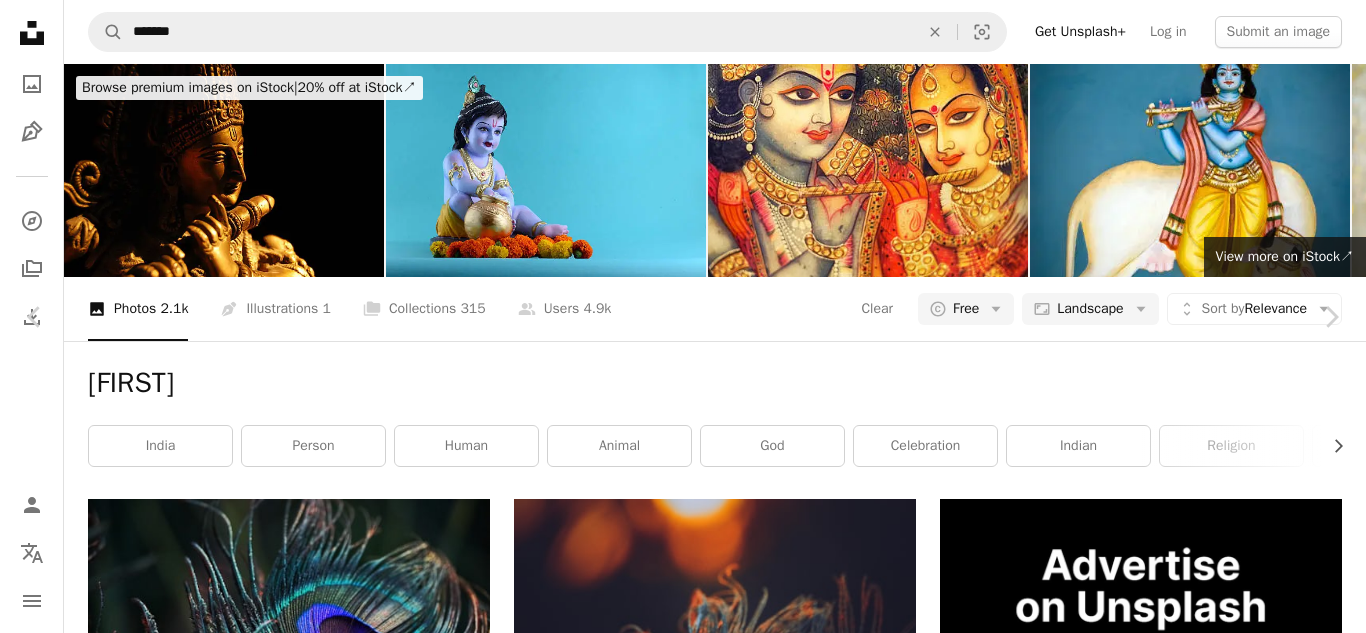 click on "An X shape" at bounding box center (20, 20) 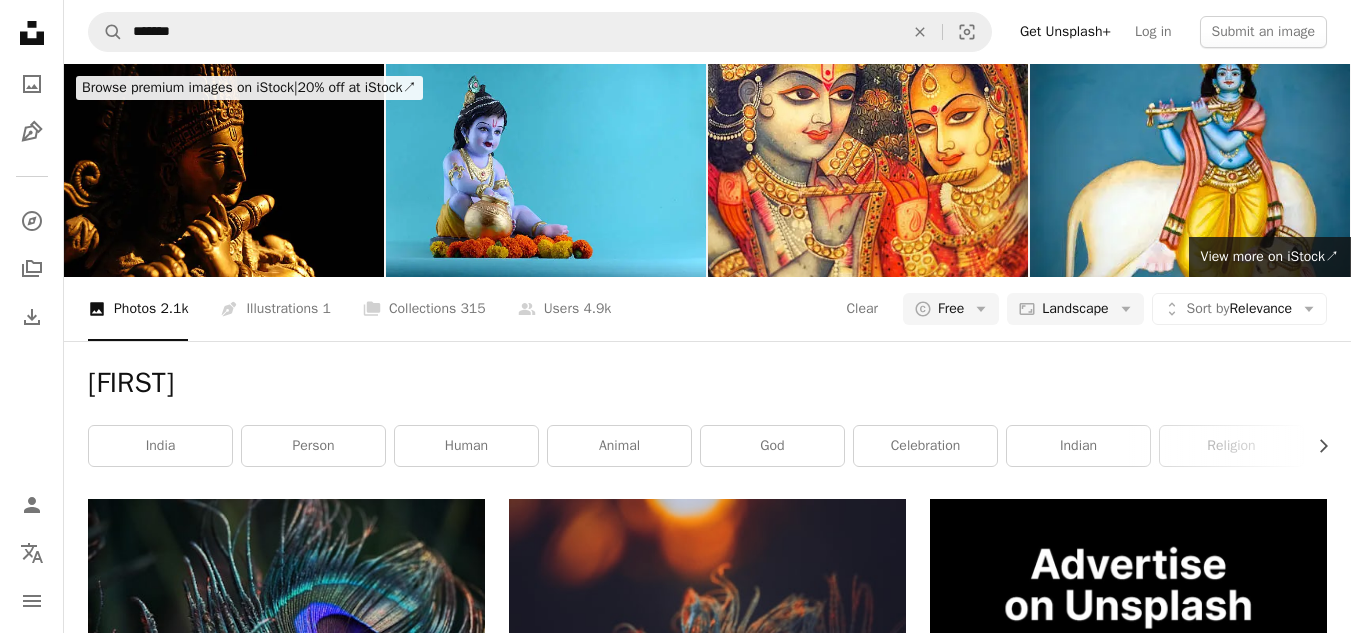 scroll, scrollTop: 2935, scrollLeft: 0, axis: vertical 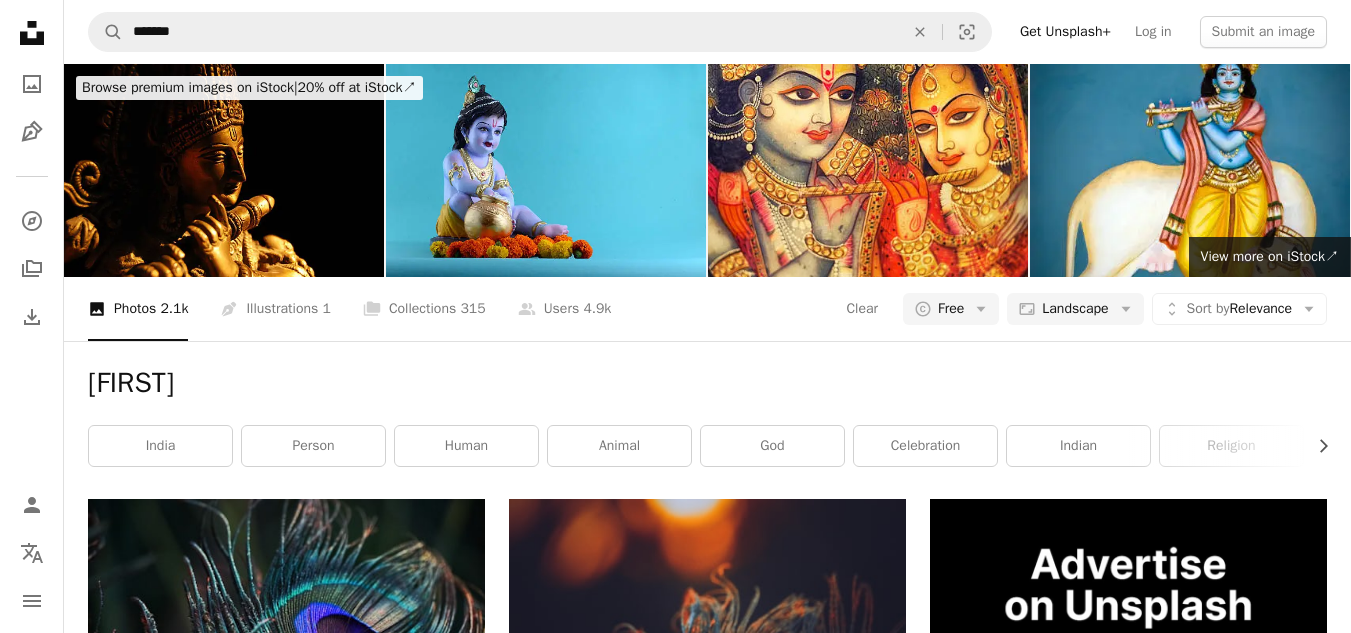 click at bounding box center [707, 3288] 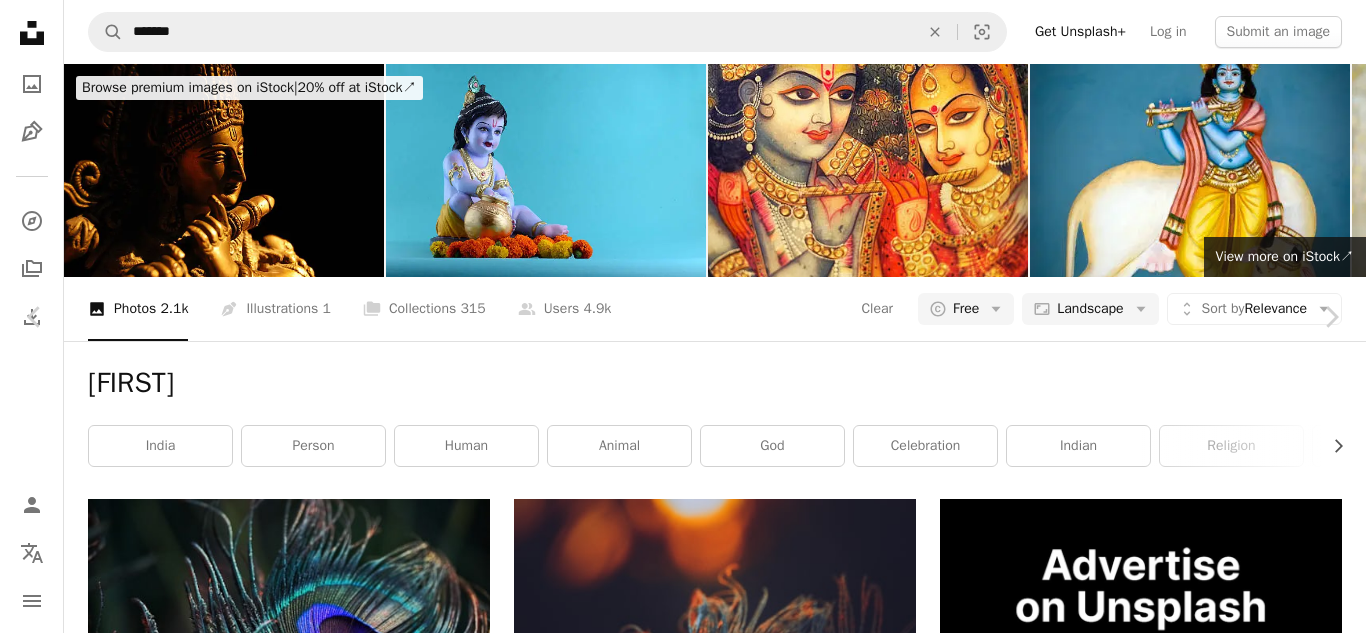 click on "Chevron down" 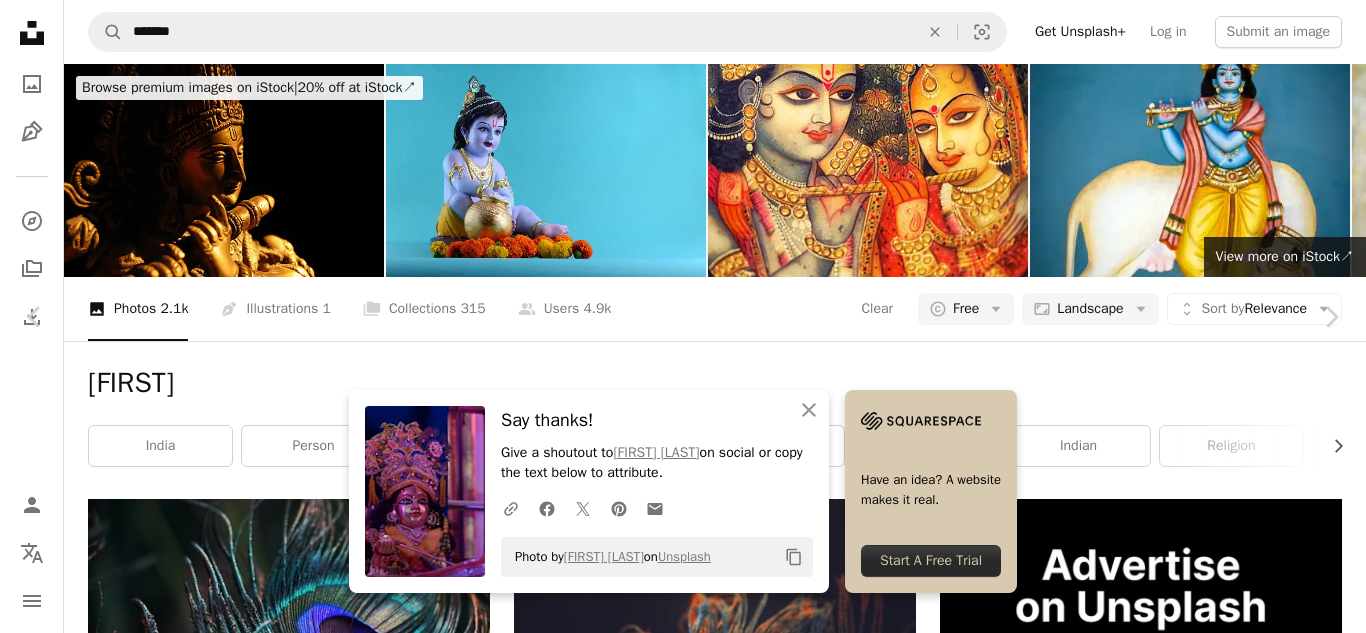 click on "An X shape" at bounding box center [20, 20] 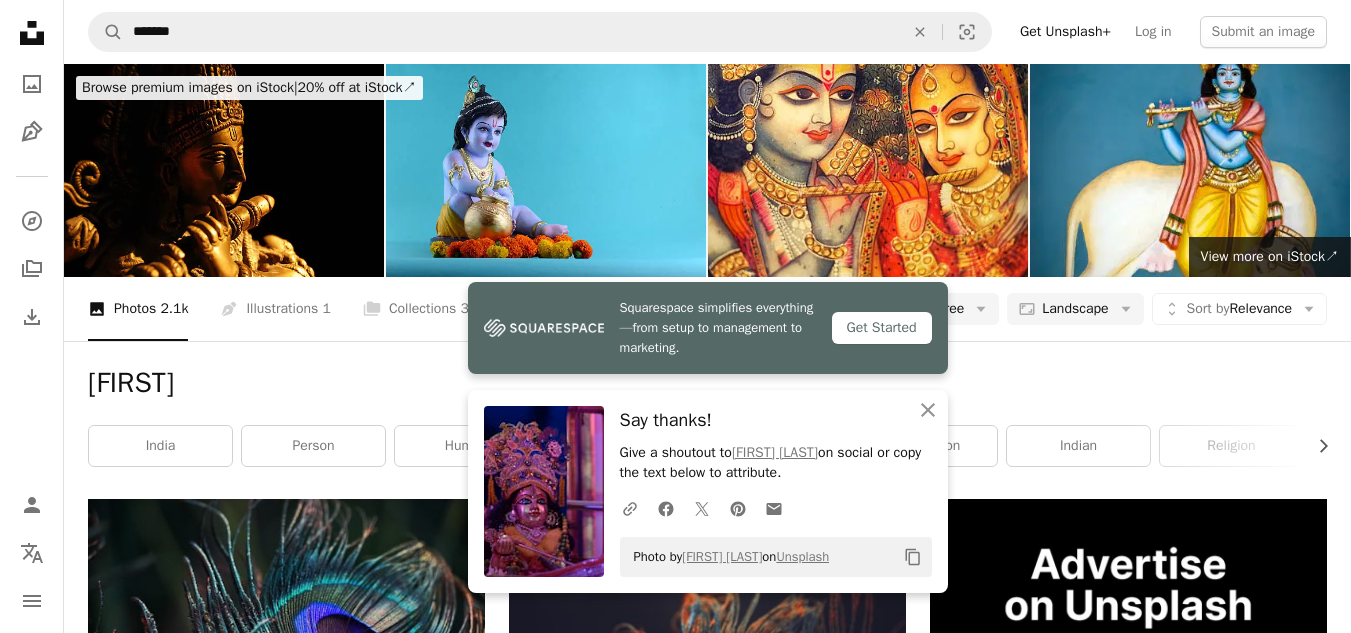 scroll, scrollTop: 4041, scrollLeft: 0, axis: vertical 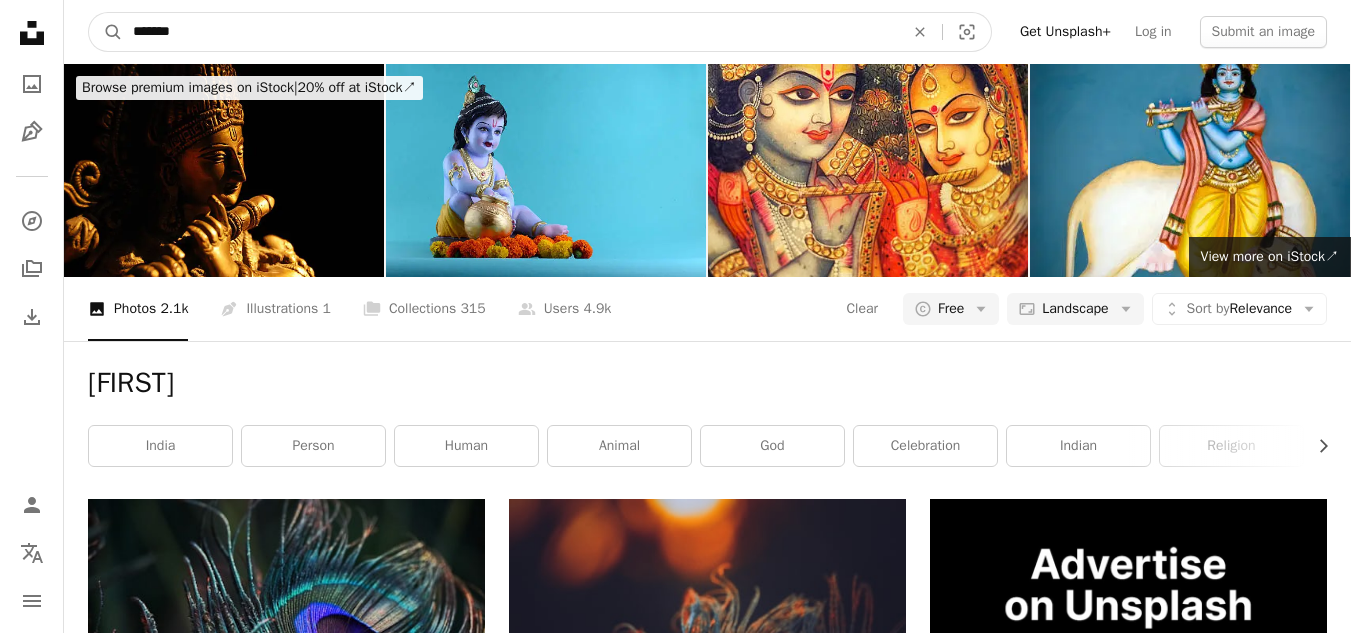 click on "*******" at bounding box center (510, 32) 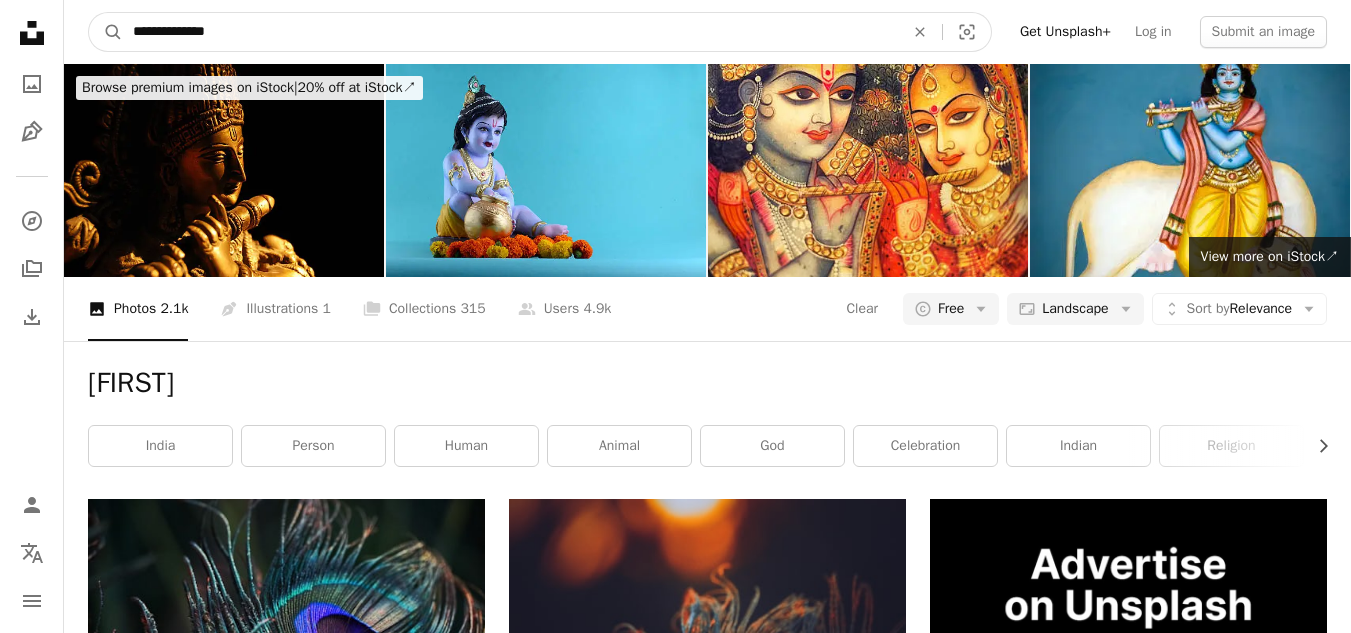 type on "**********" 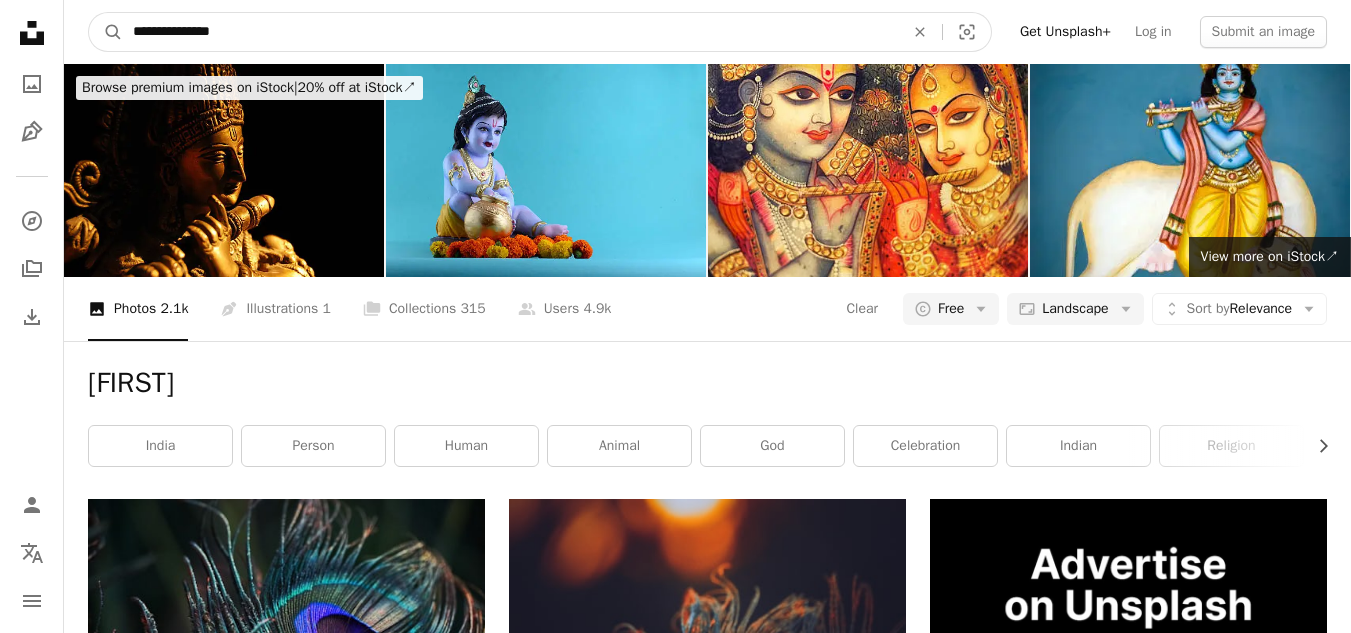 click on "A magnifying glass" at bounding box center [106, 32] 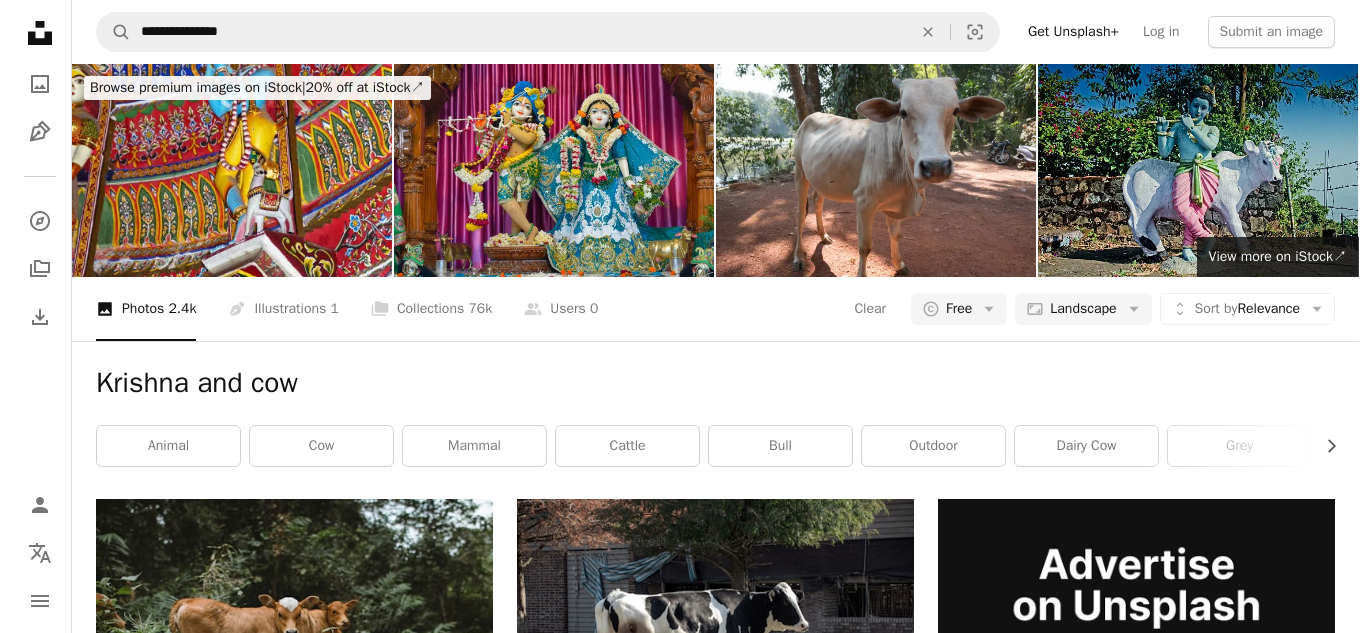 scroll, scrollTop: 1400, scrollLeft: 0, axis: vertical 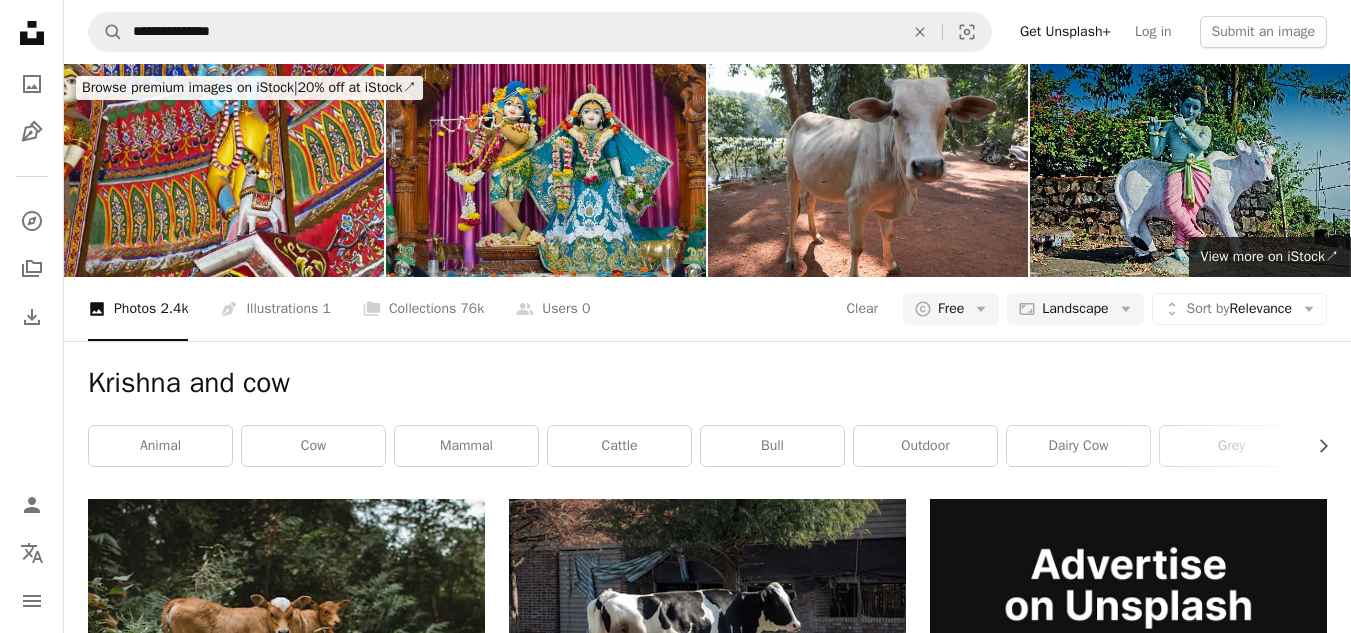 click at bounding box center (707, 1497) 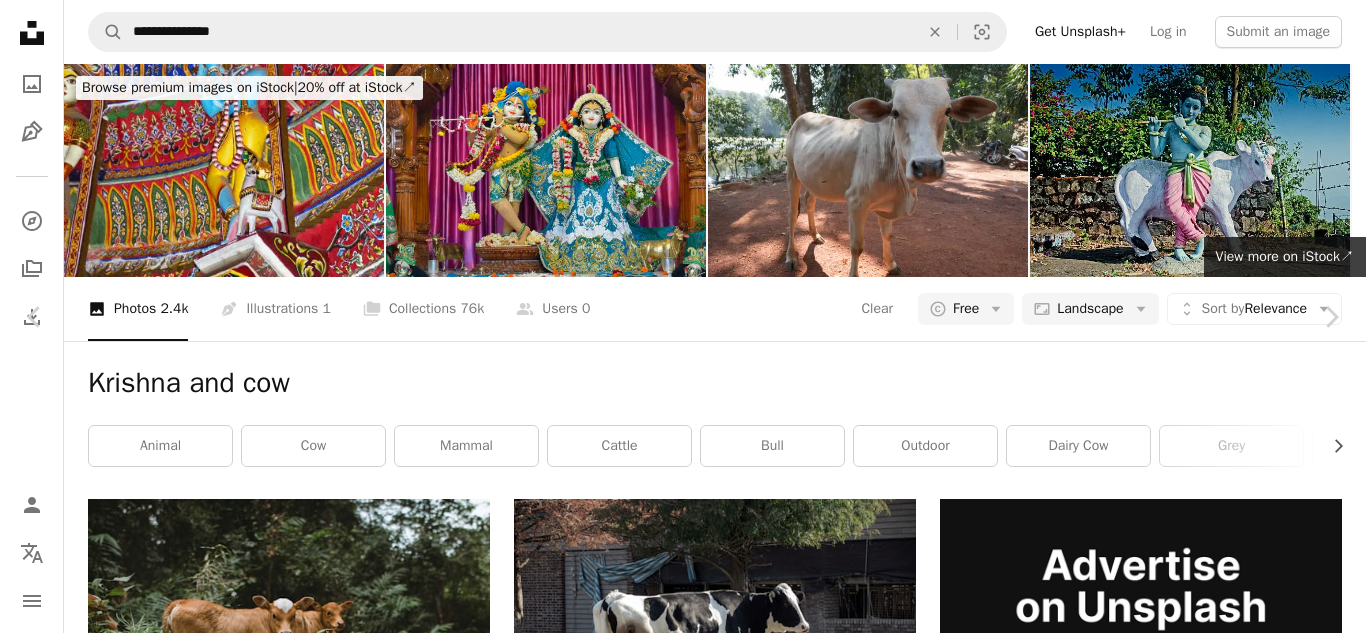 click on "Download free" at bounding box center [1167, 3780] 